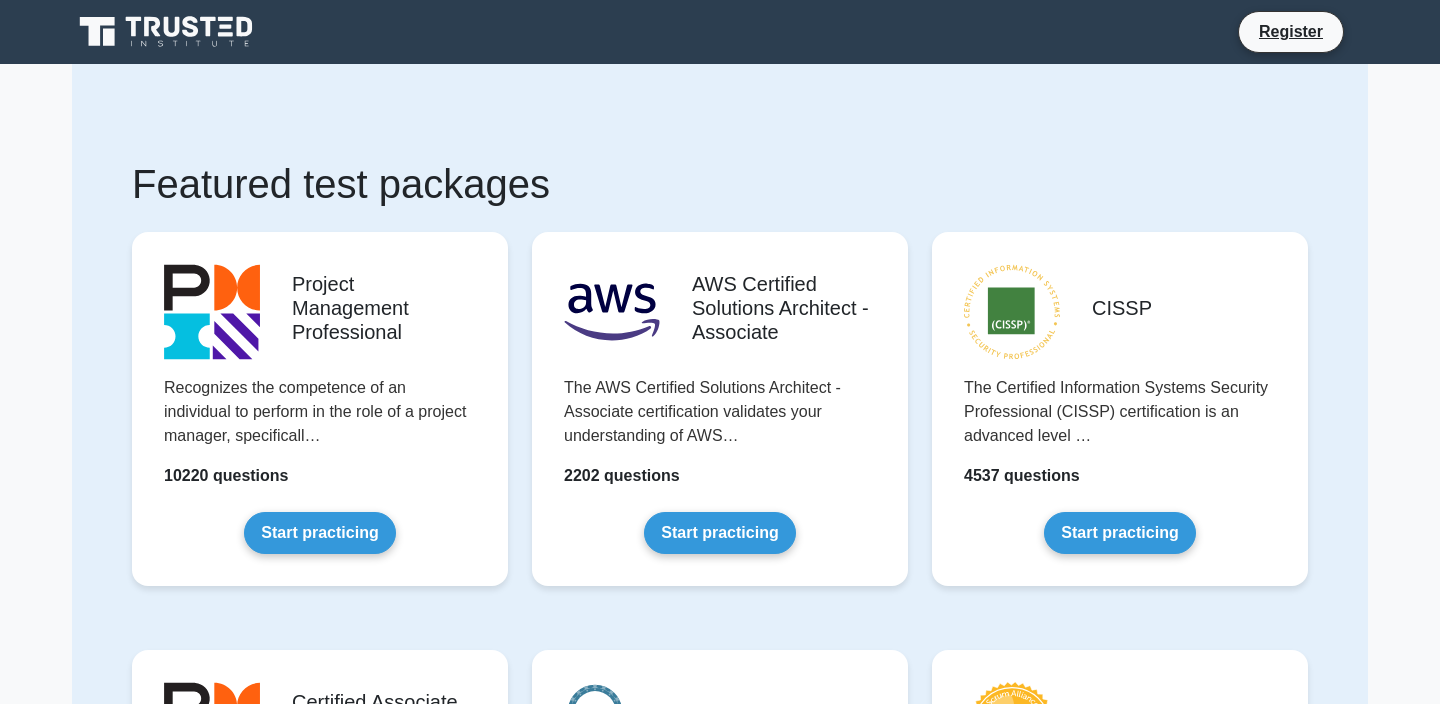 scroll, scrollTop: 0, scrollLeft: 0, axis: both 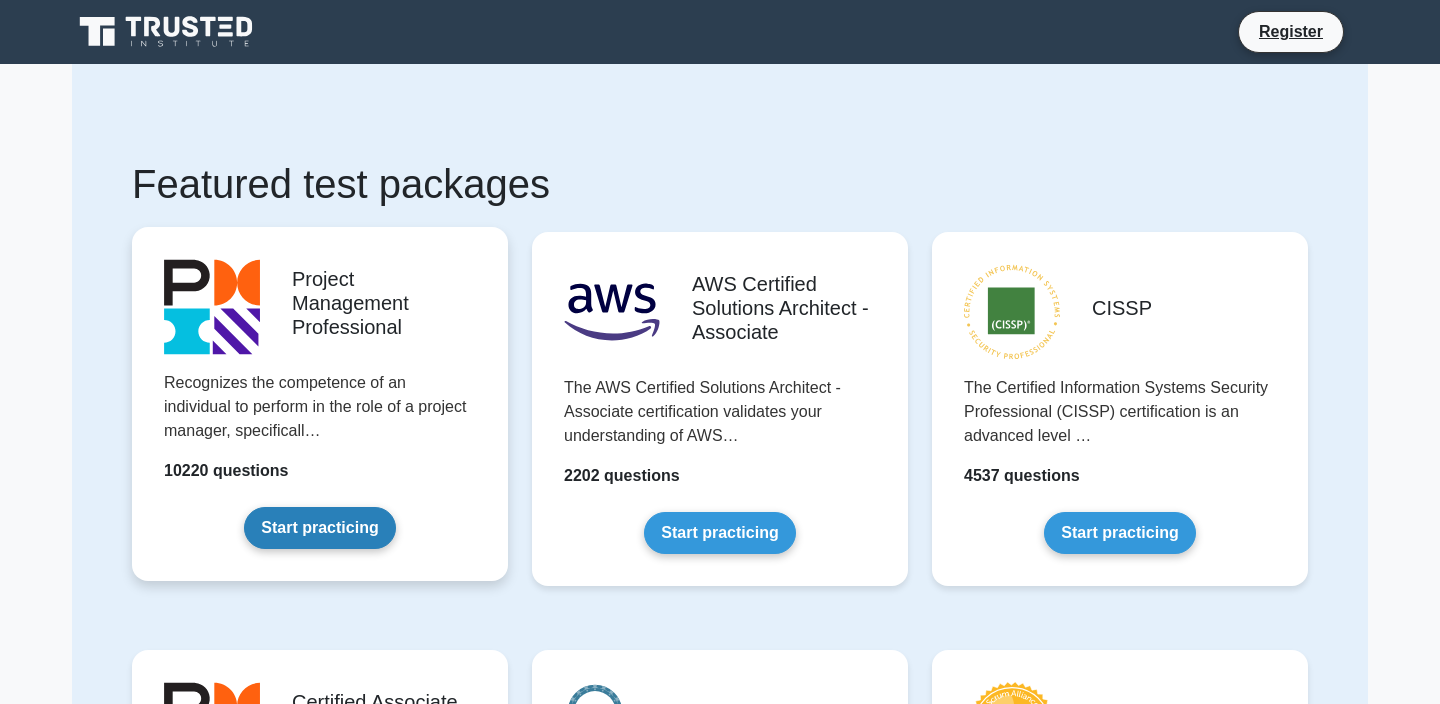 click on "Start practicing" at bounding box center [319, 528] 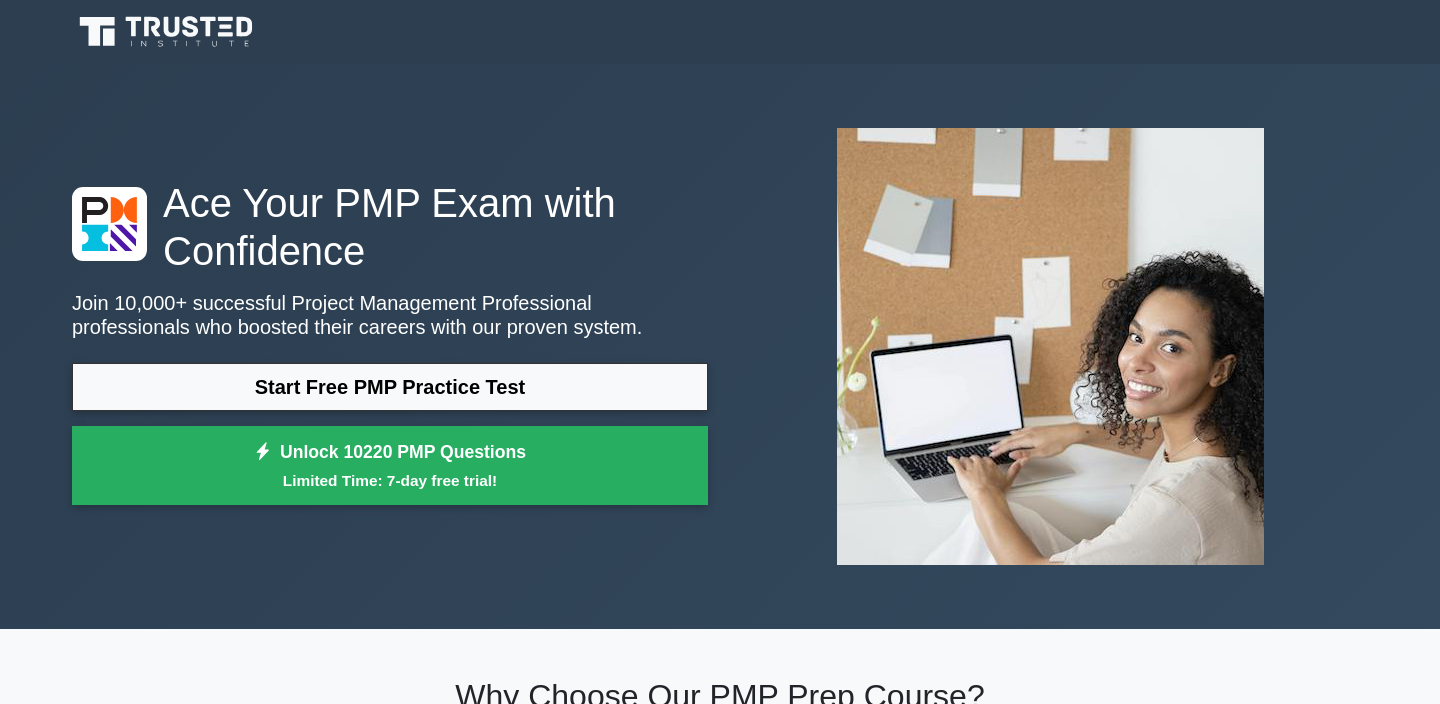 scroll, scrollTop: 0, scrollLeft: 0, axis: both 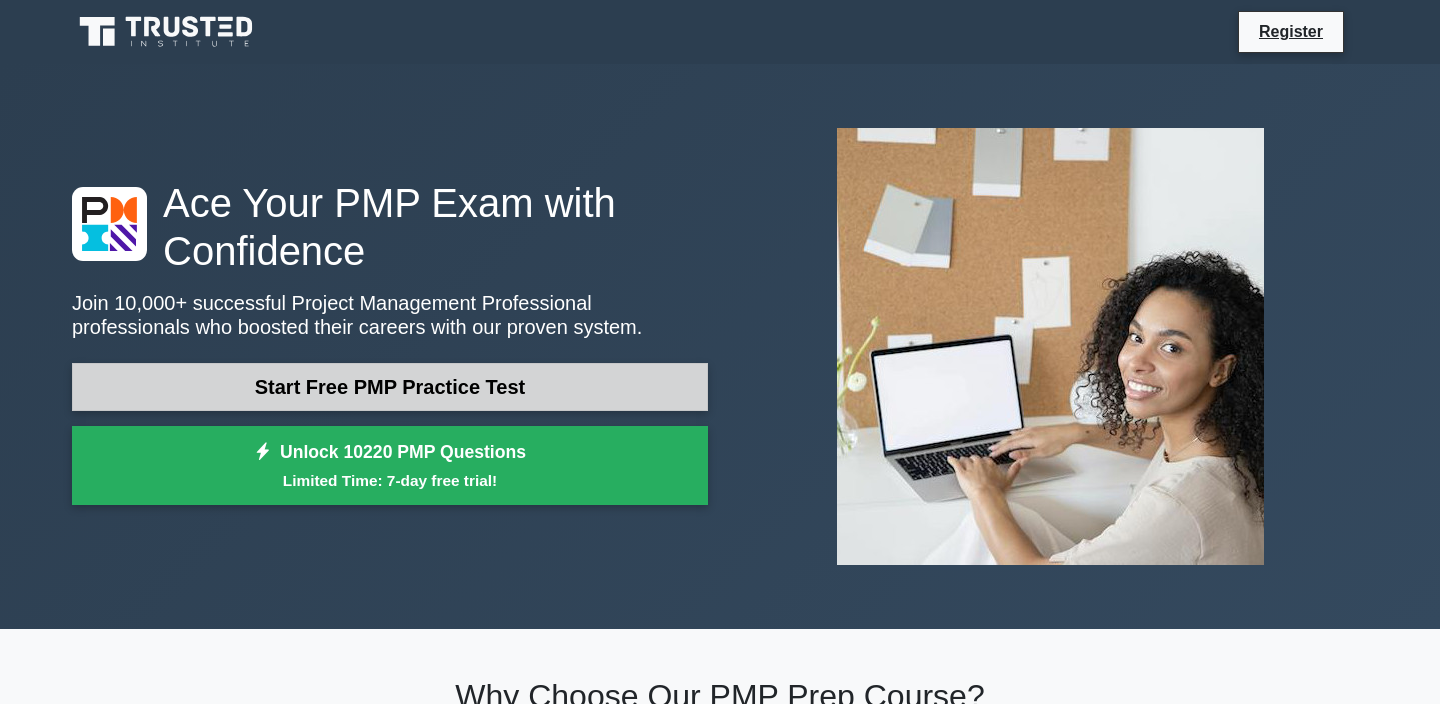 click on "Start Free PMP Practice Test" at bounding box center (390, 387) 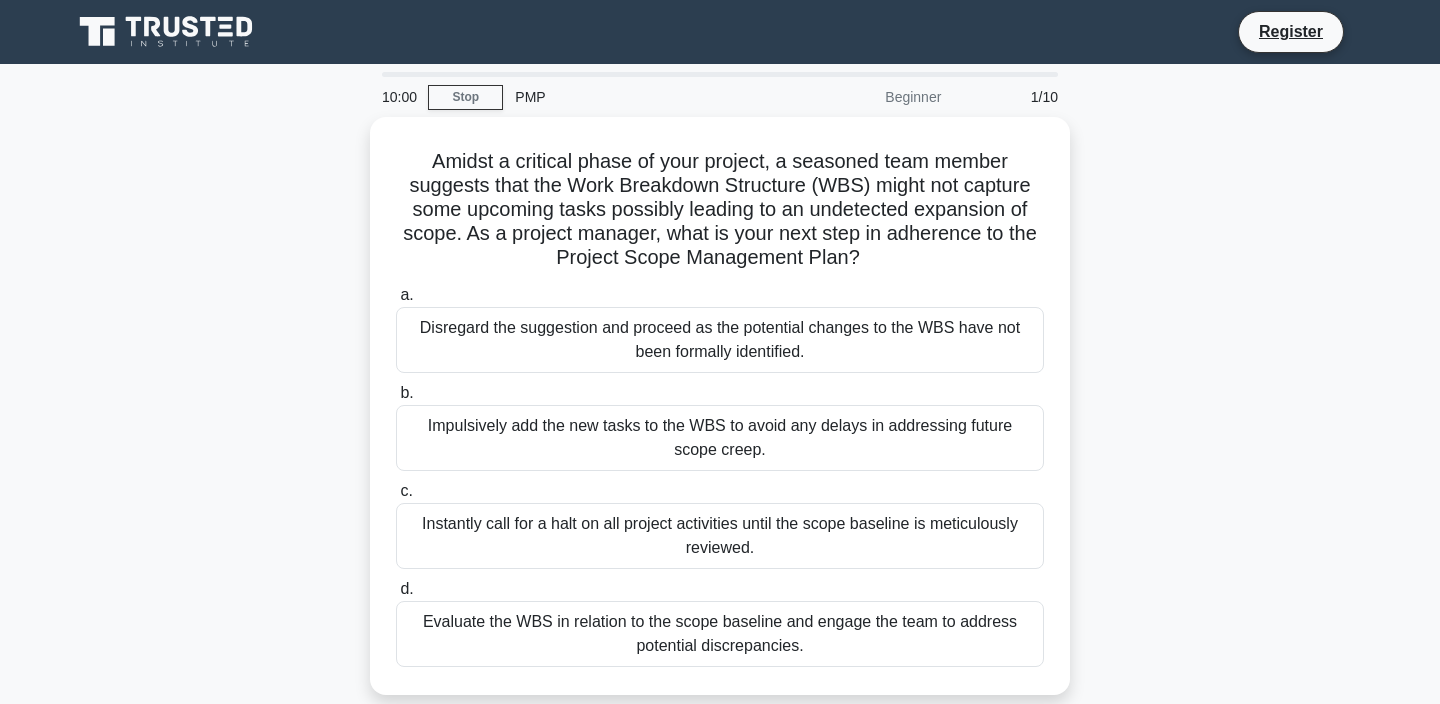 scroll, scrollTop: 0, scrollLeft: 0, axis: both 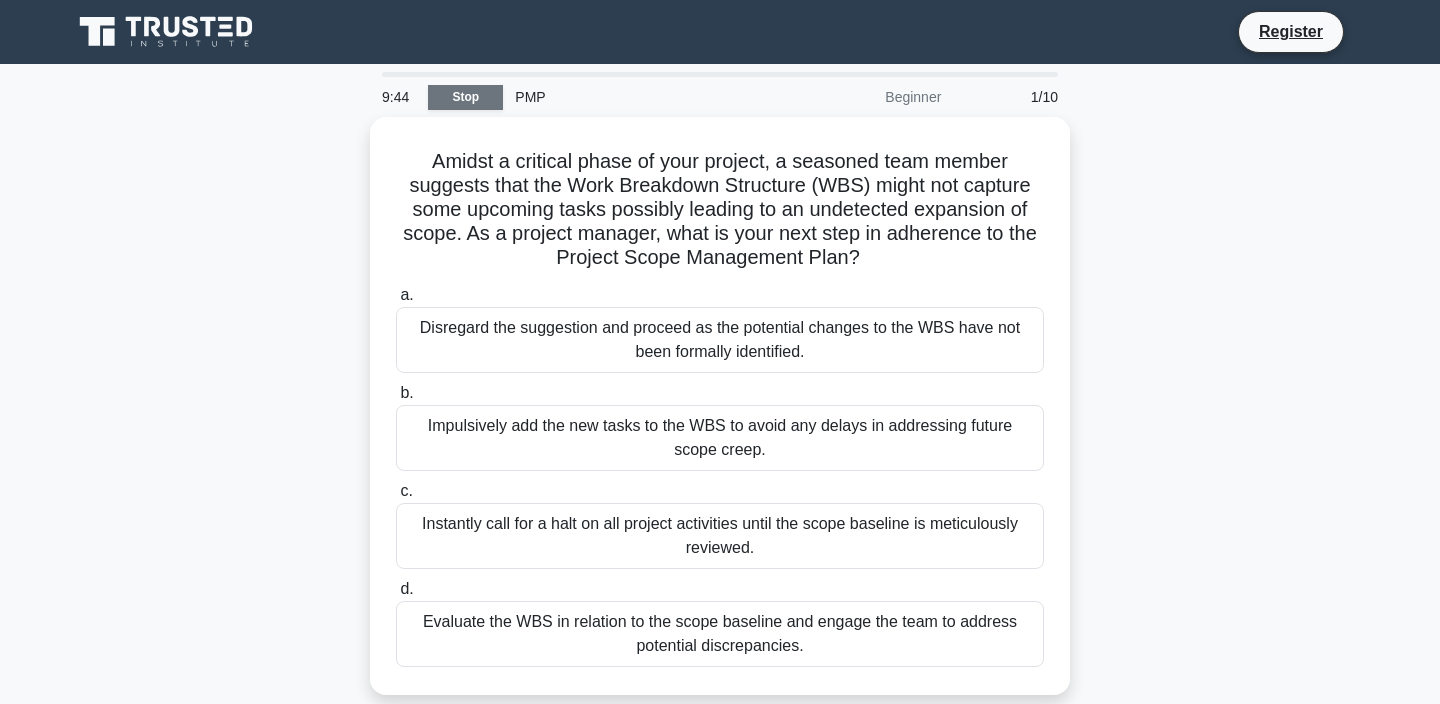click on "Stop" at bounding box center (465, 97) 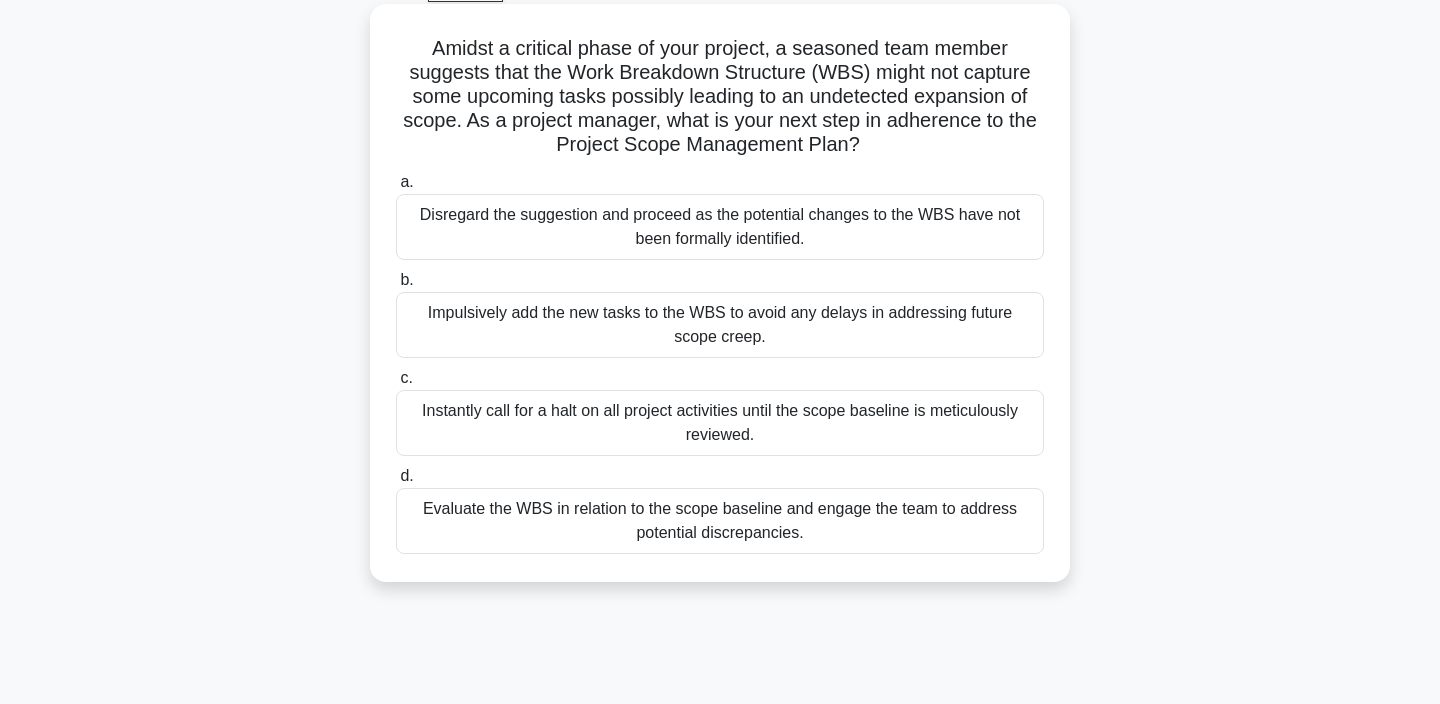 scroll, scrollTop: 138, scrollLeft: 0, axis: vertical 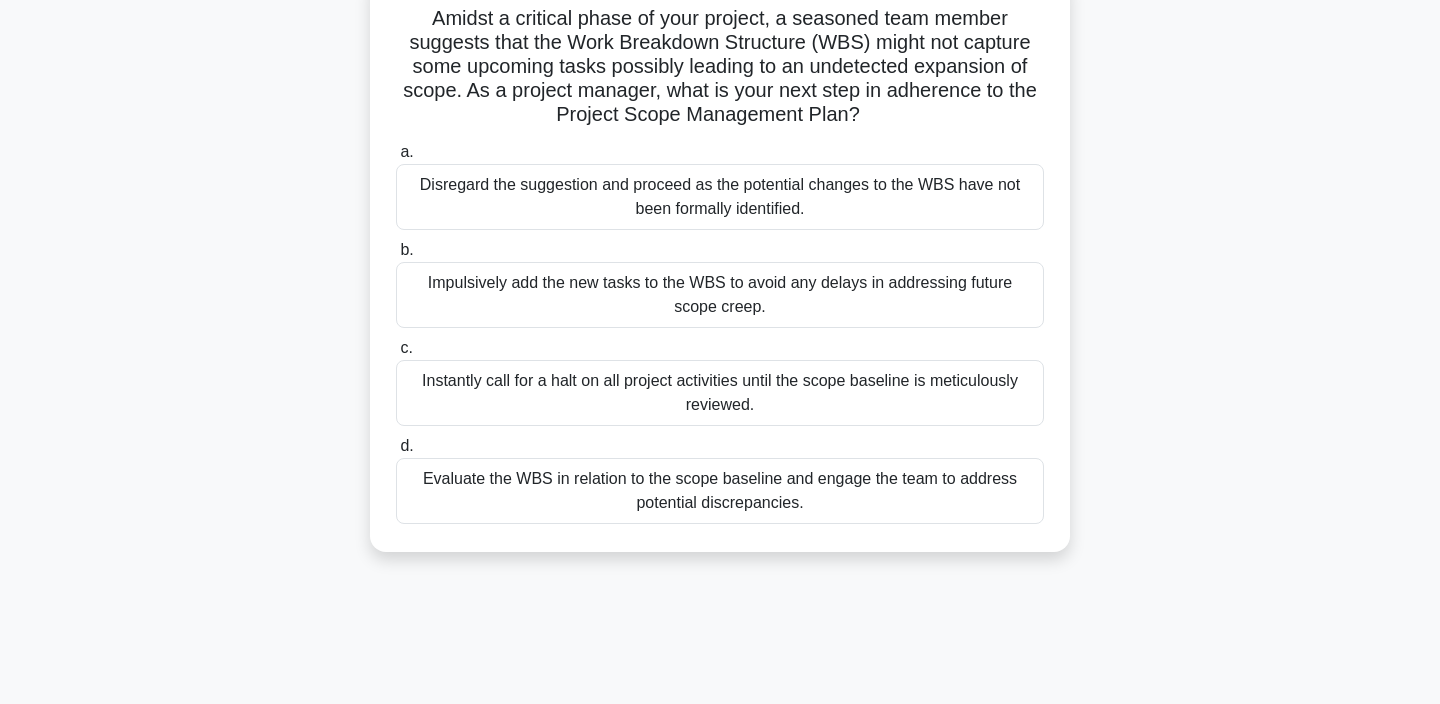 click on "Disregard the suggestion and proceed as the potential changes to the WBS have not been formally identified." at bounding box center (720, 197) 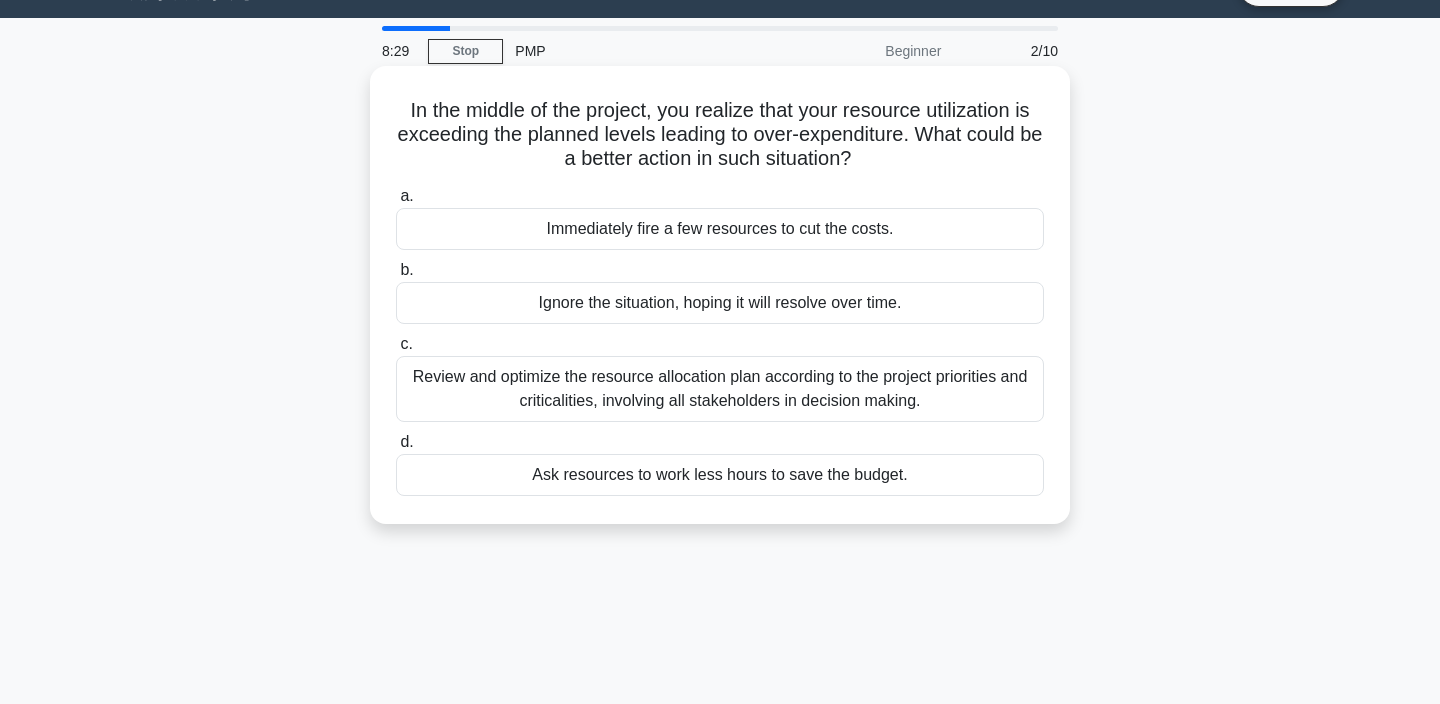 scroll, scrollTop: 0, scrollLeft: 0, axis: both 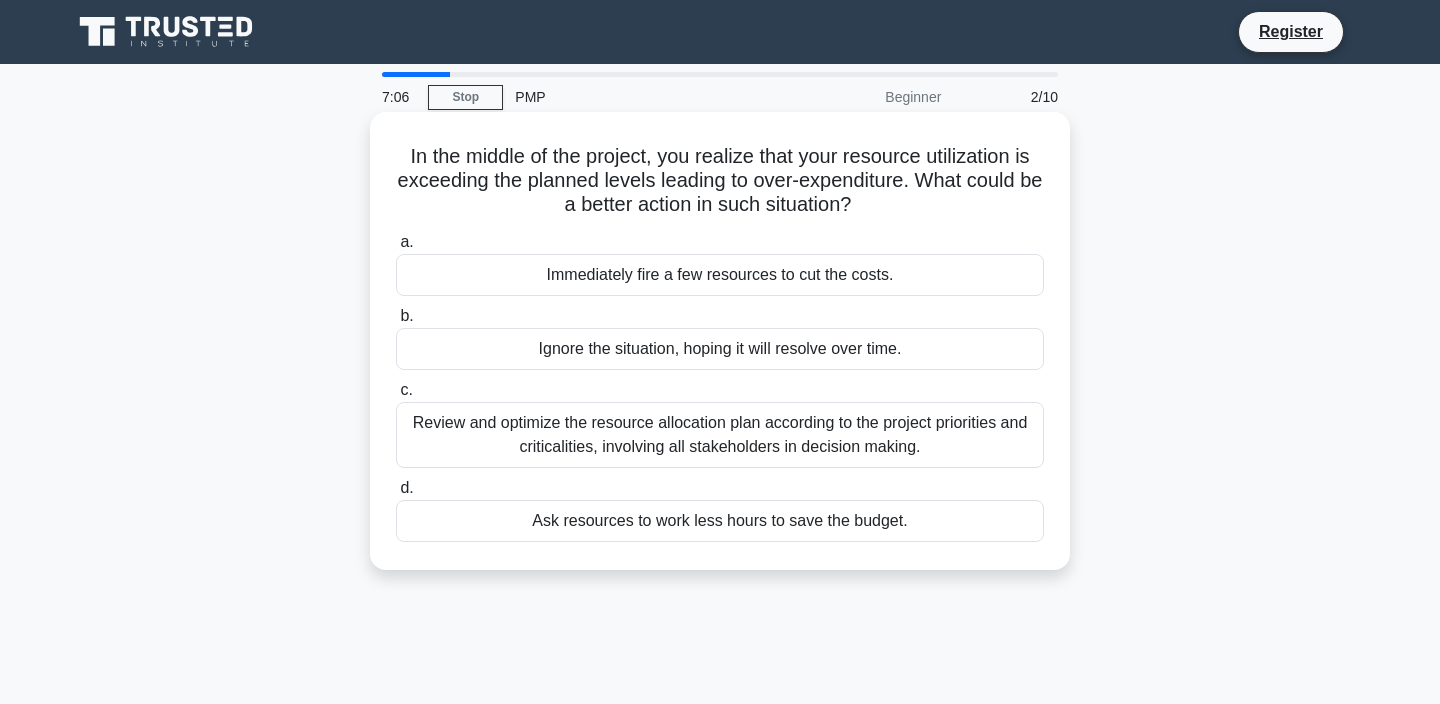 click on "Immediately fire a few resources to cut the costs." at bounding box center [720, 275] 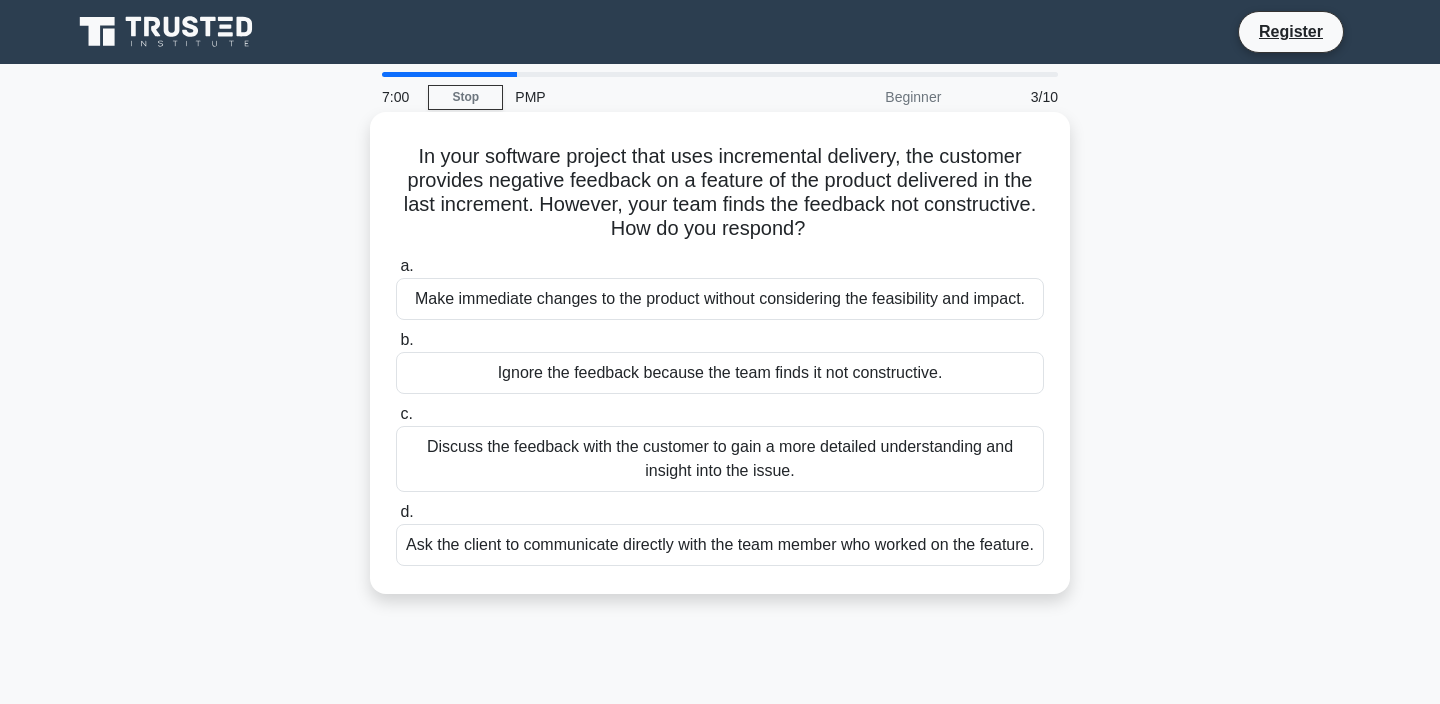 click on "Ignore the feedback because the team finds it not constructive." at bounding box center (720, 373) 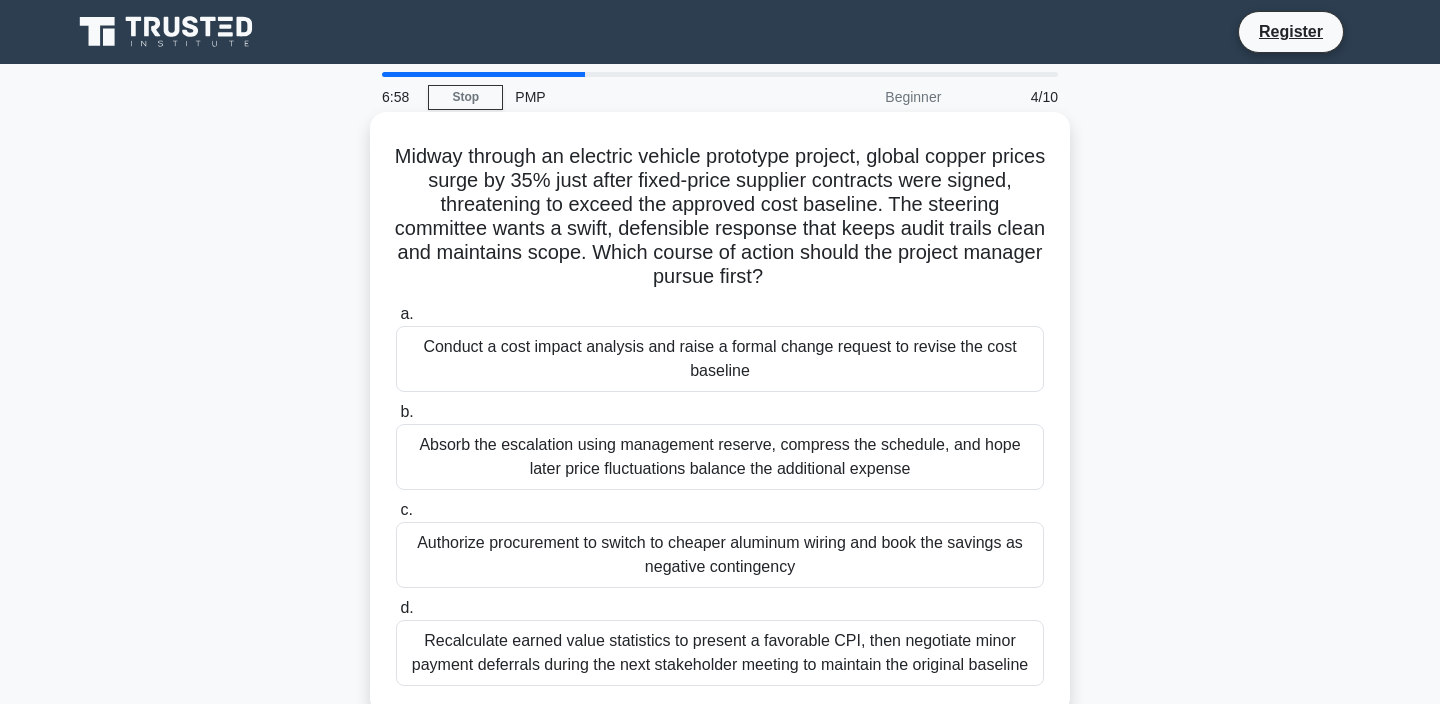 click on "Absorb the escalation using management reserve, compress the schedule, and hope later price fluctuations balance the additional expense" at bounding box center (720, 457) 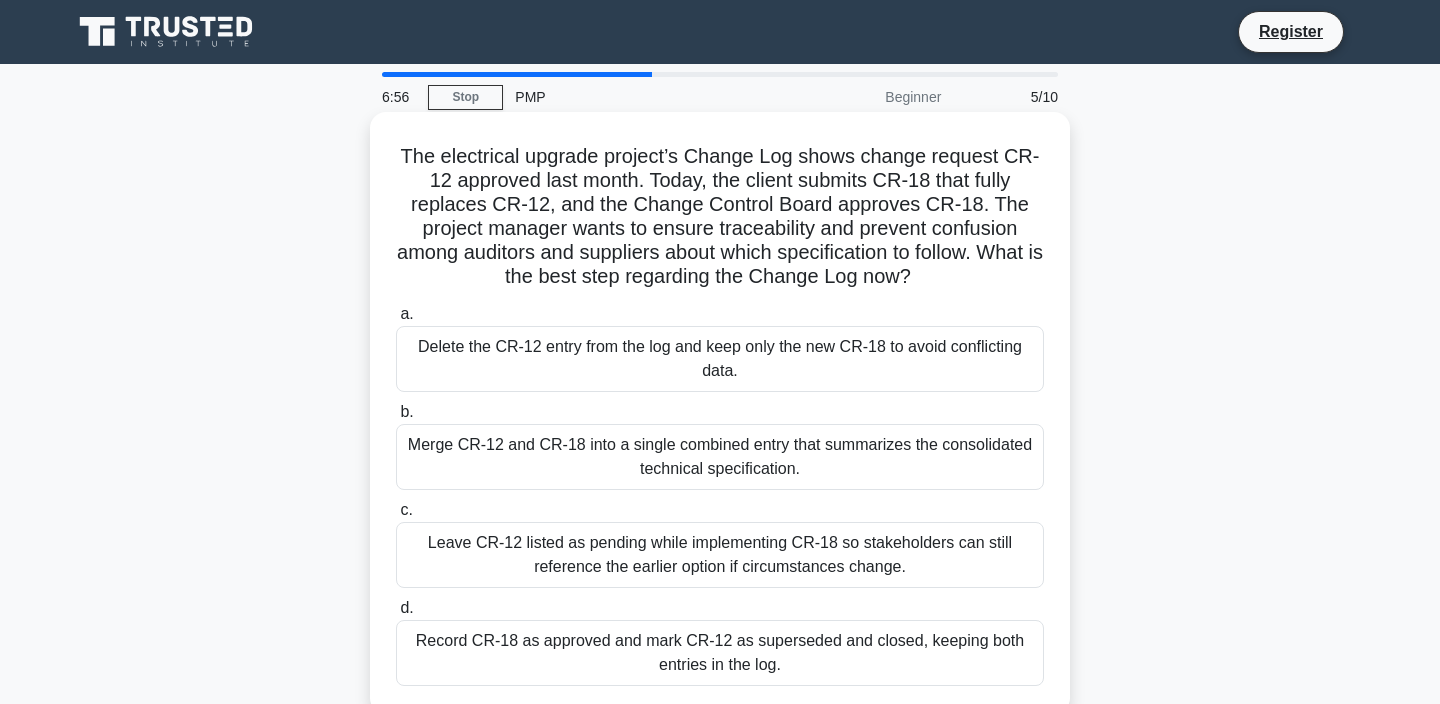 click on "Leave CR-12 listed as pending while implementing CR-18 so stakeholders can still reference the earlier option if circumstances change." at bounding box center [720, 555] 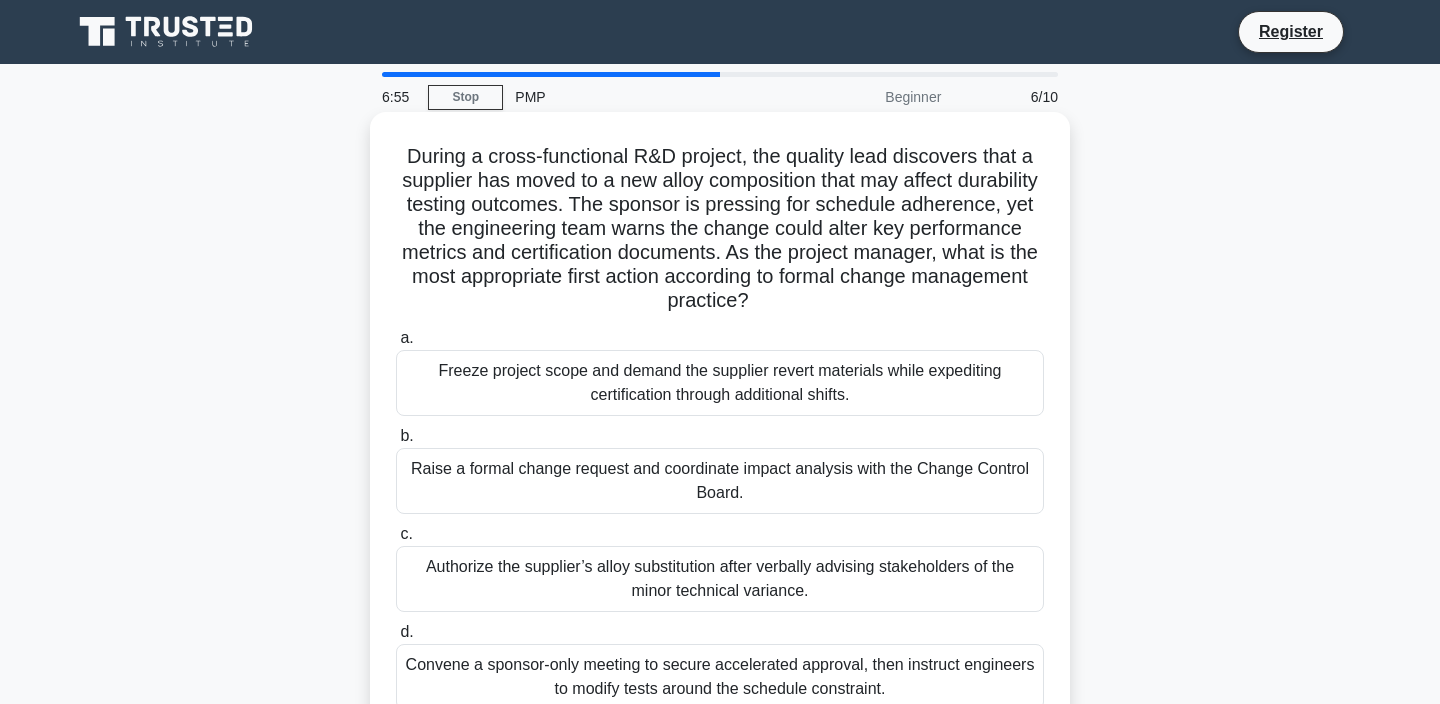 click on "Freeze project scope and demand the supplier revert materials while expediting certification through additional shifts." at bounding box center (720, 383) 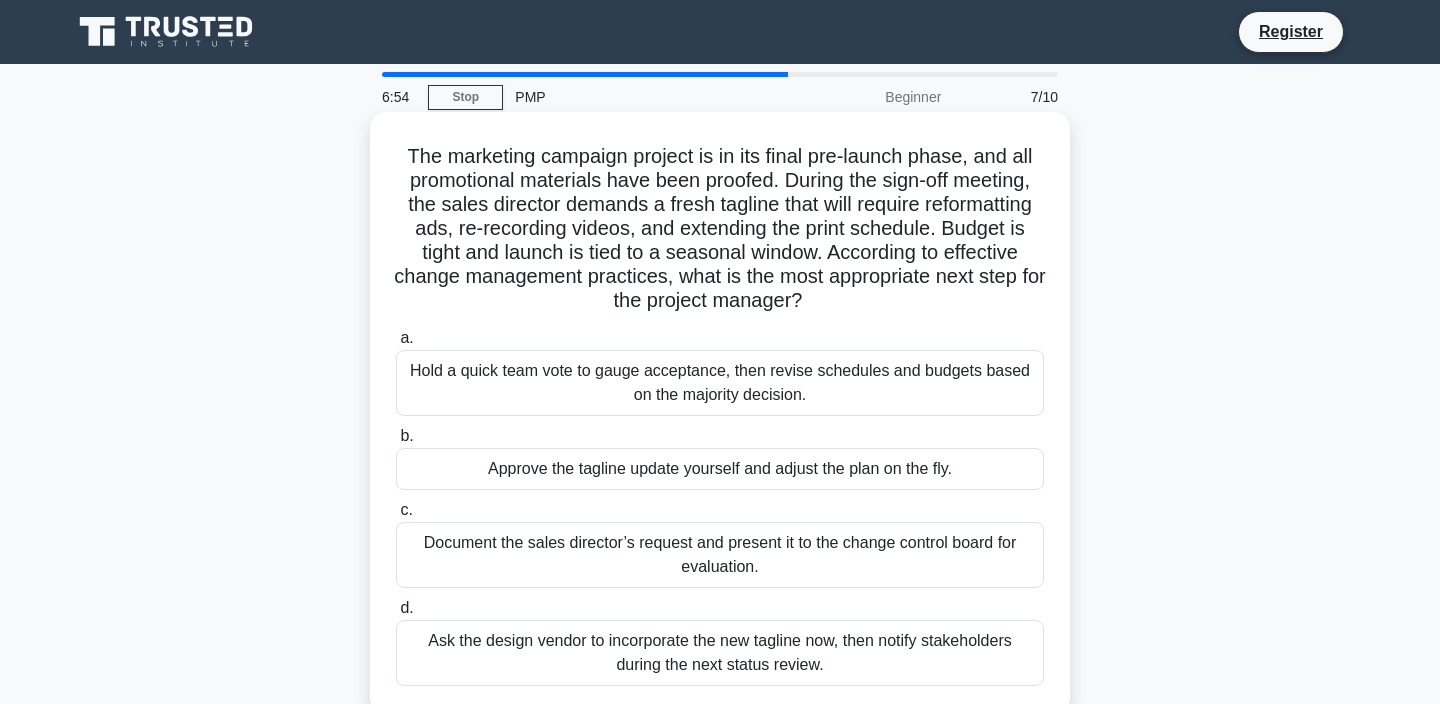 click on "Approve the tagline update yourself and adjust the plan on the fly." at bounding box center (720, 469) 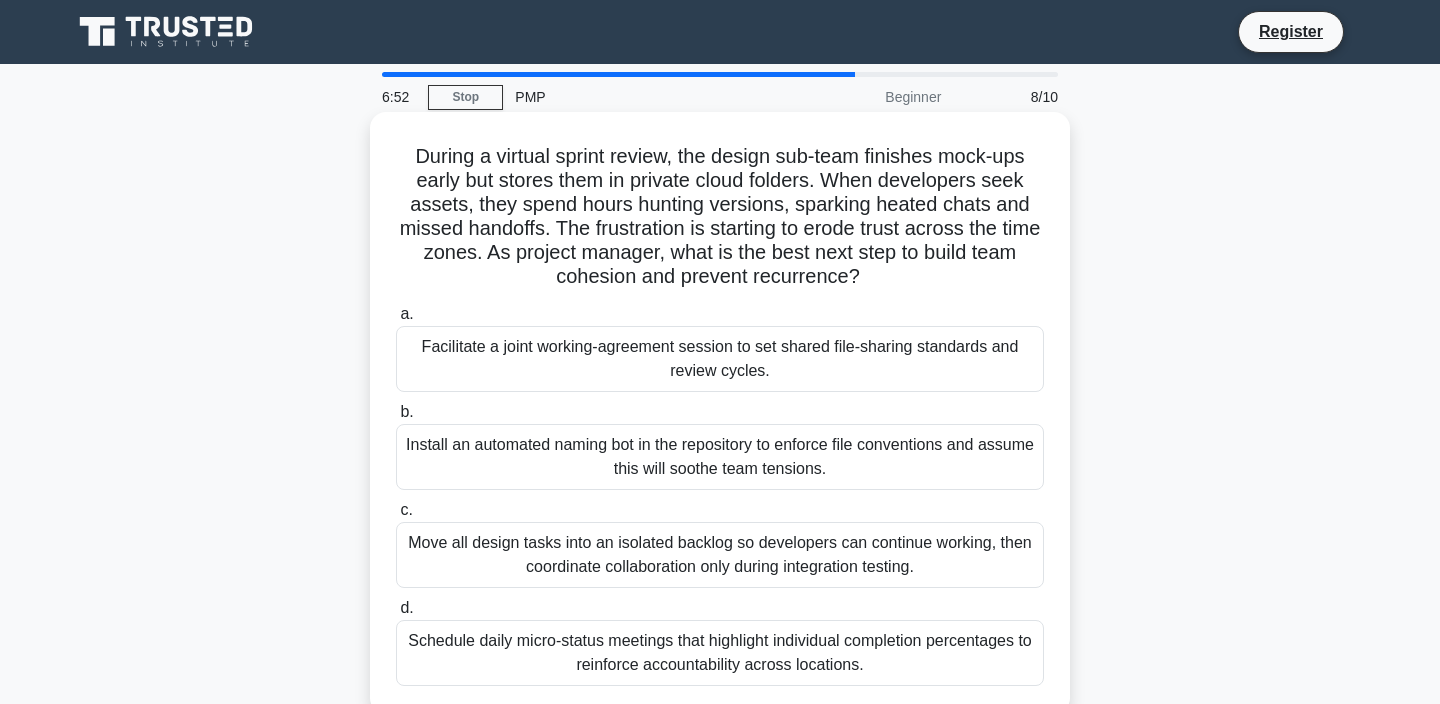 click on "Facilitate a joint working-agreement session to set shared file-sharing standards and review cycles." at bounding box center [720, 359] 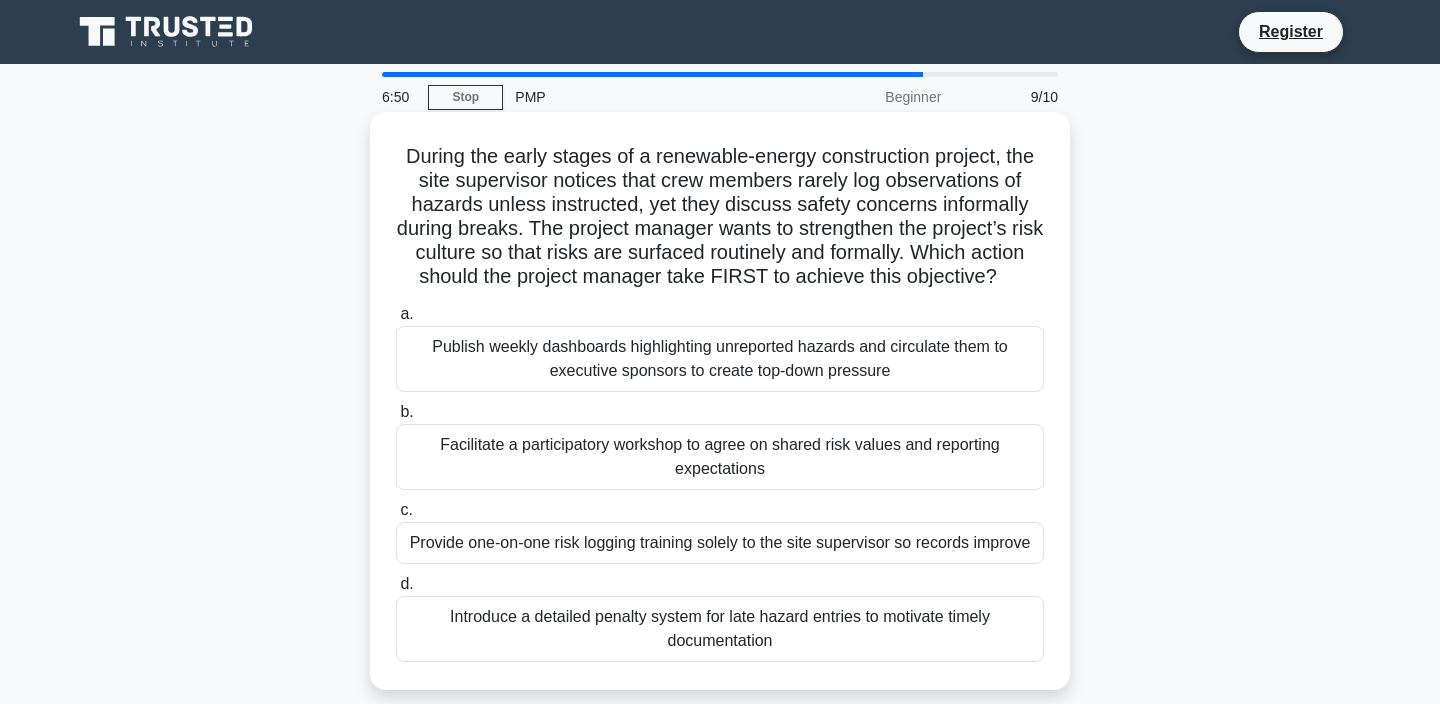 click on "Provide one-on-one risk logging training solely to the site supervisor so records improve" at bounding box center (720, 543) 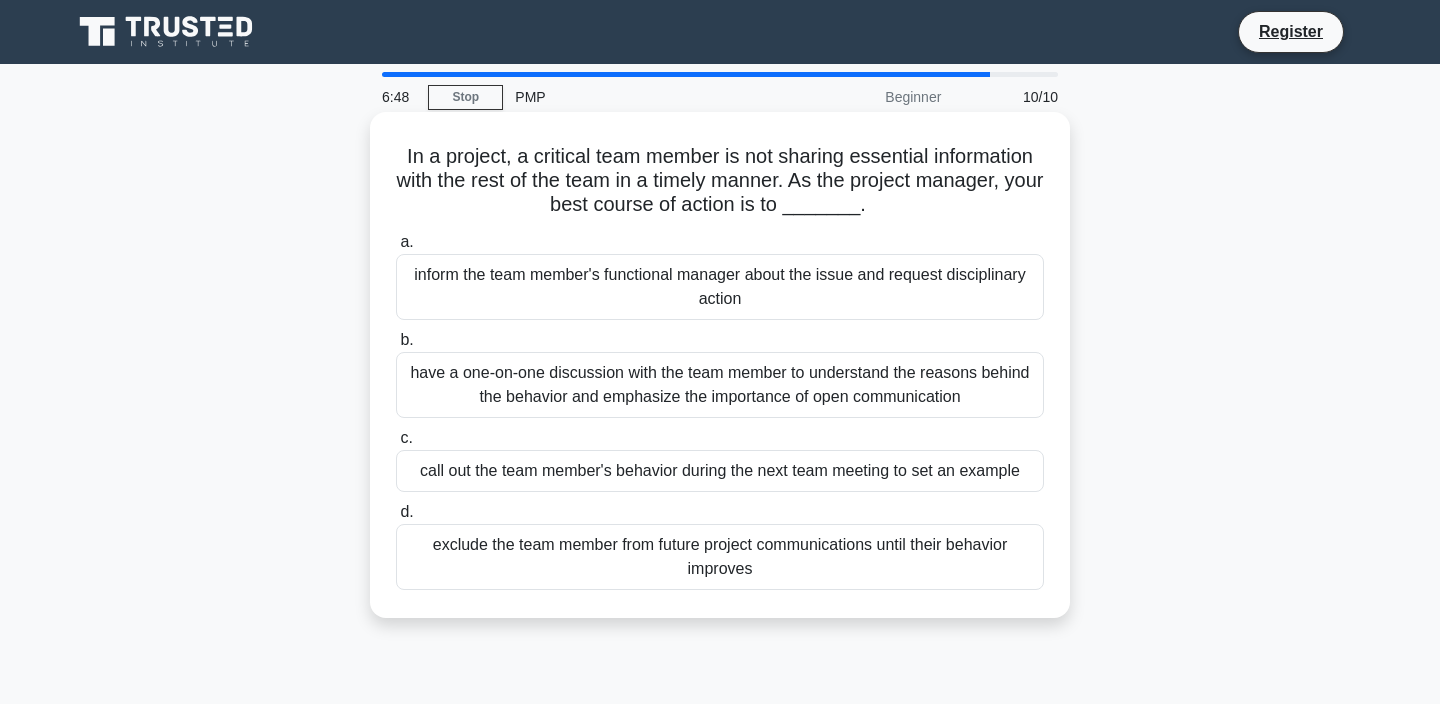 click on "have a one-on-one discussion with the team member to understand the reasons behind the behavior and emphasize the importance of open communication" at bounding box center (720, 385) 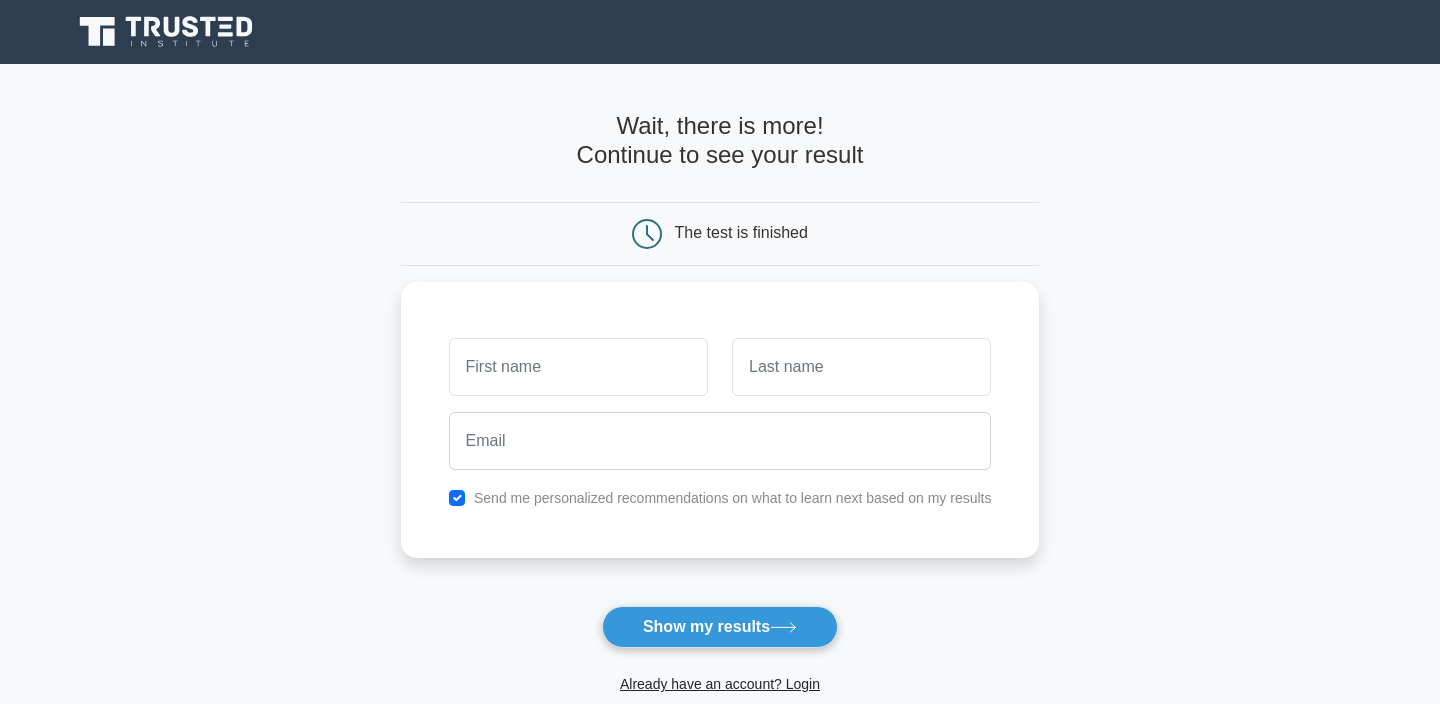scroll, scrollTop: 0, scrollLeft: 0, axis: both 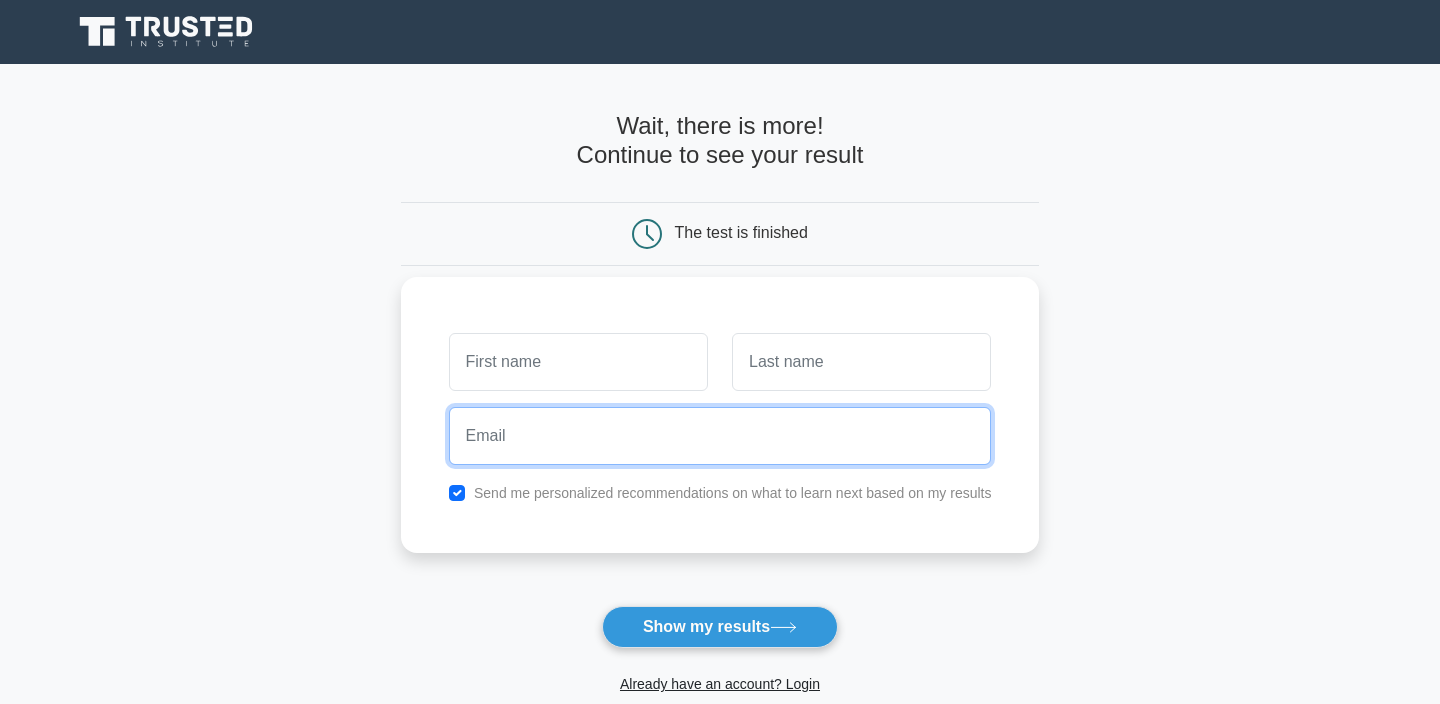 click at bounding box center (720, 436) 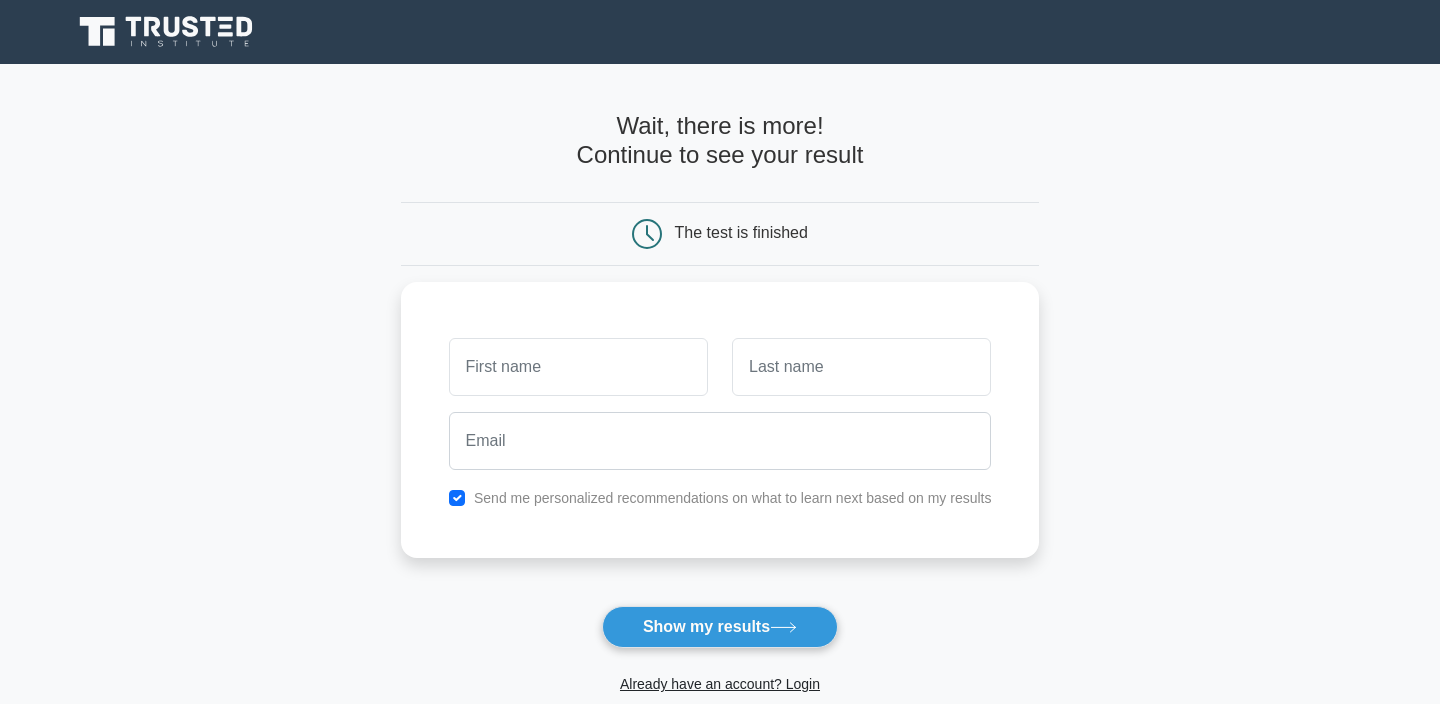click on "Wait, there is more! Continue to see your result
The test is finished
and the" at bounding box center [720, 424] 